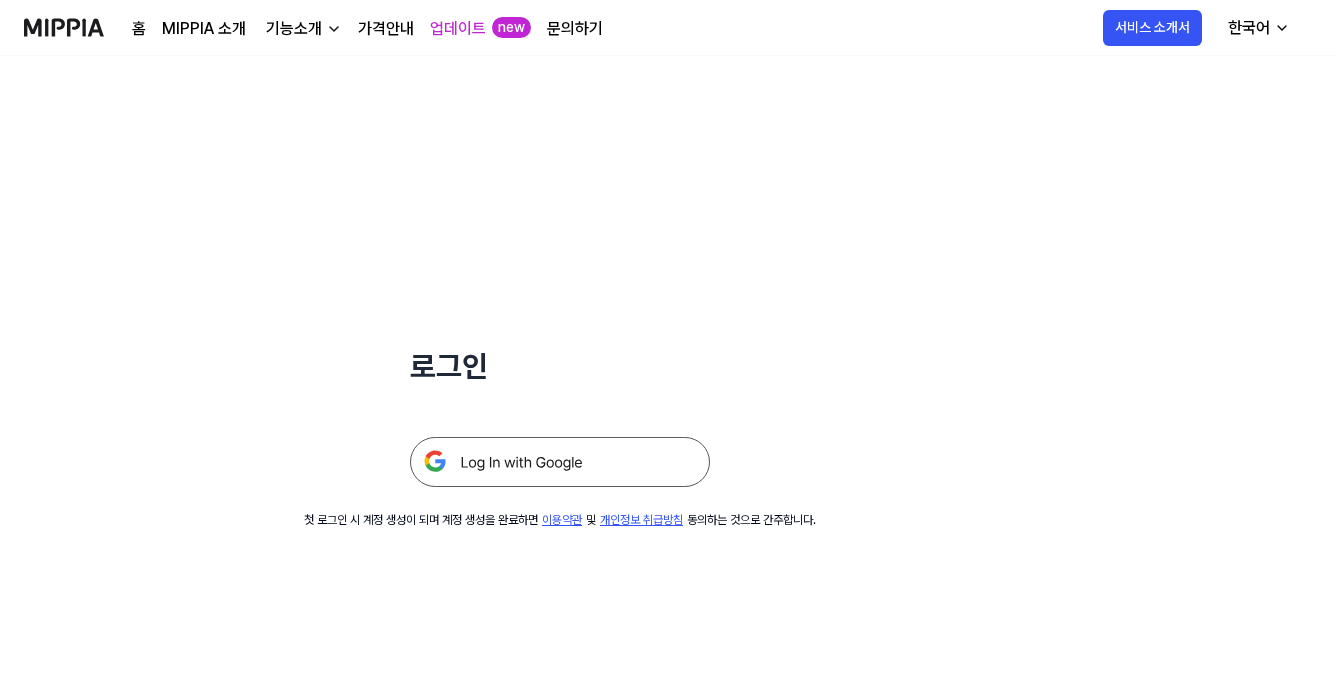 scroll, scrollTop: 0, scrollLeft: 0, axis: both 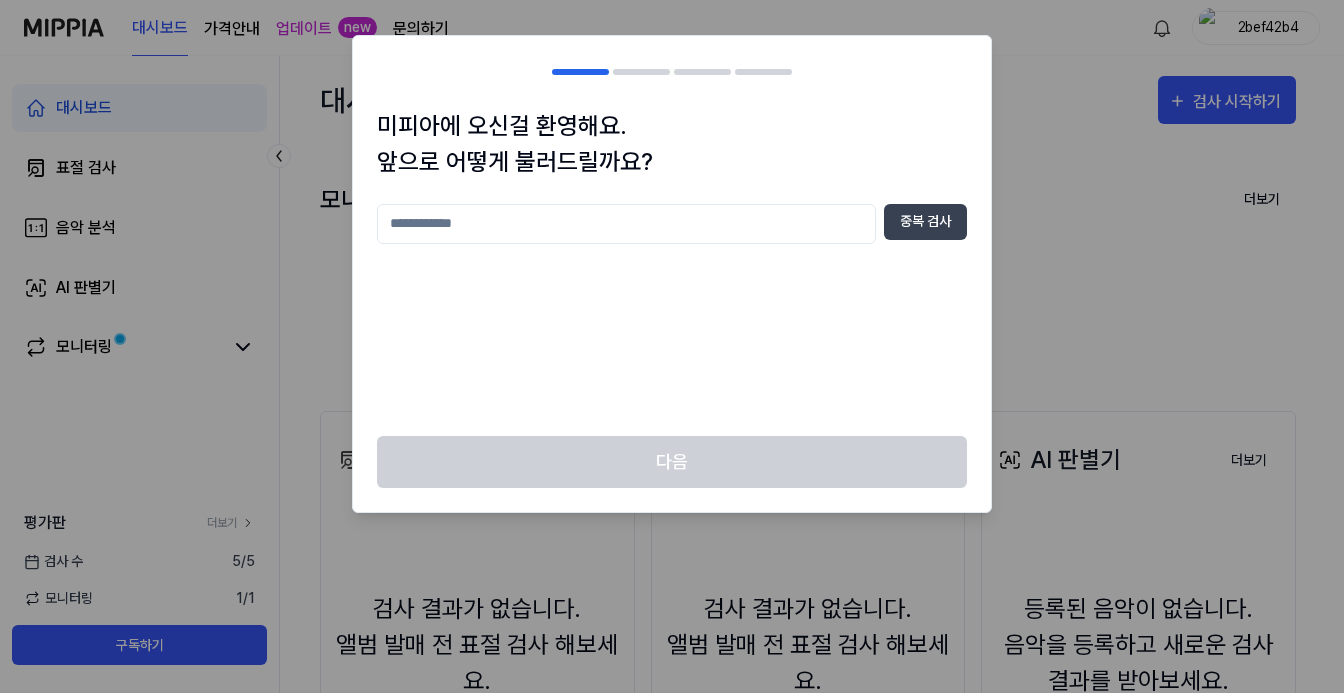 click at bounding box center [626, 224] 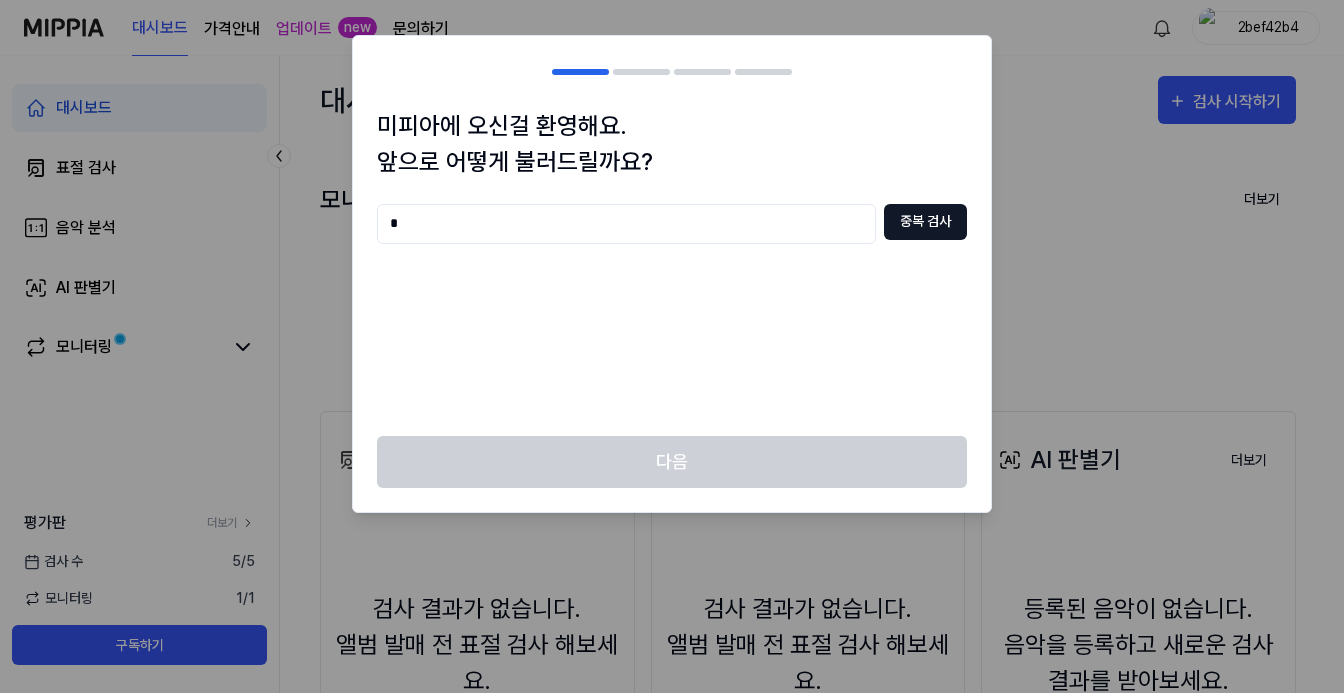 click on "중복 검사" at bounding box center (925, 222) 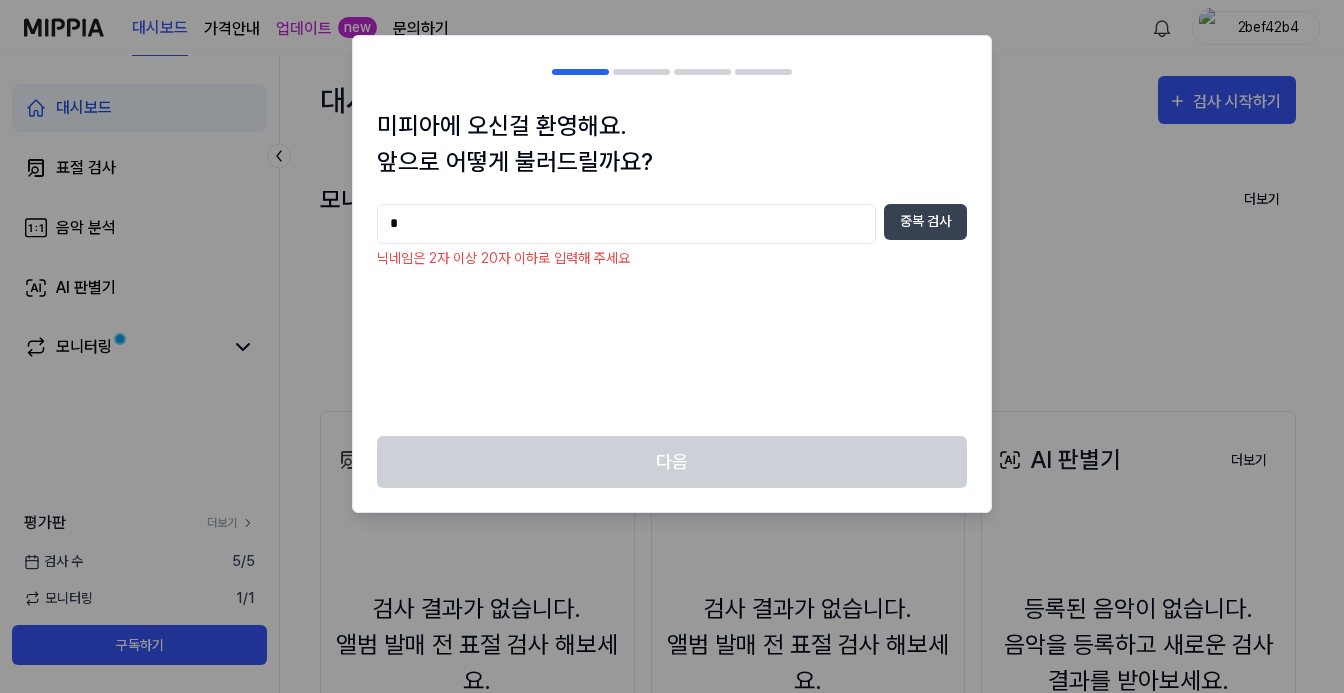 click on "*" at bounding box center [626, 224] 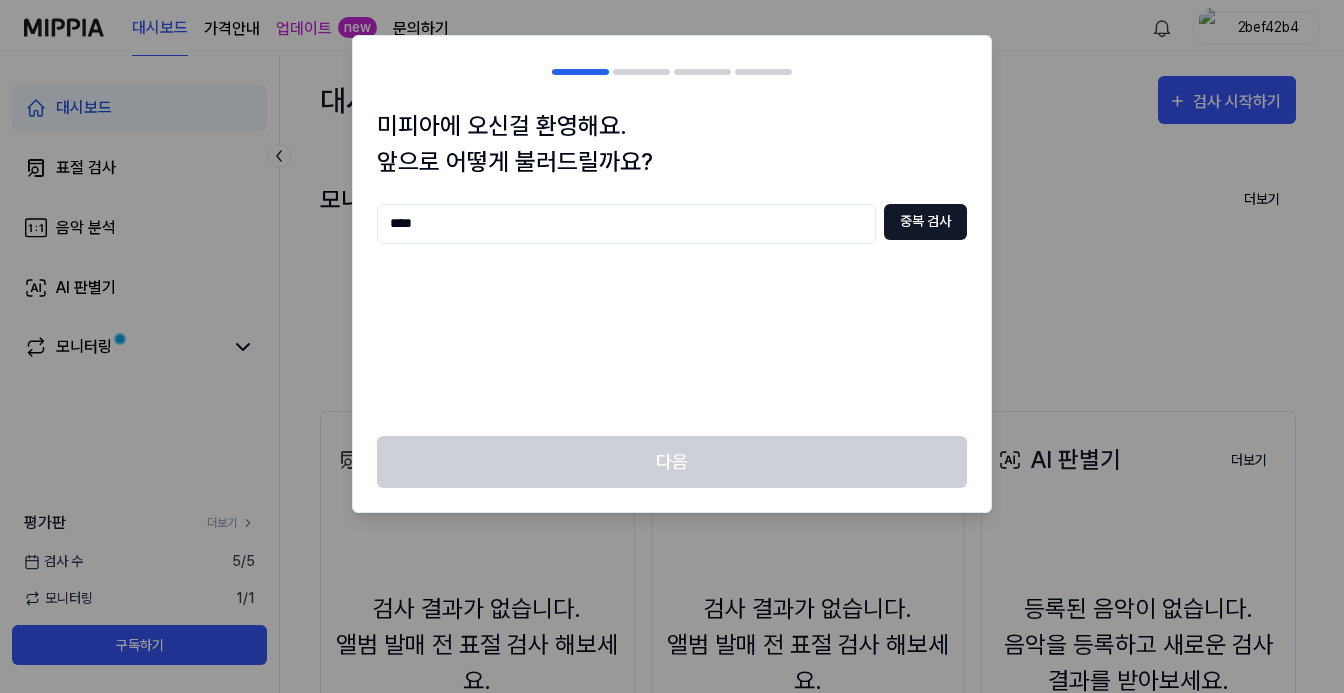 type on "****" 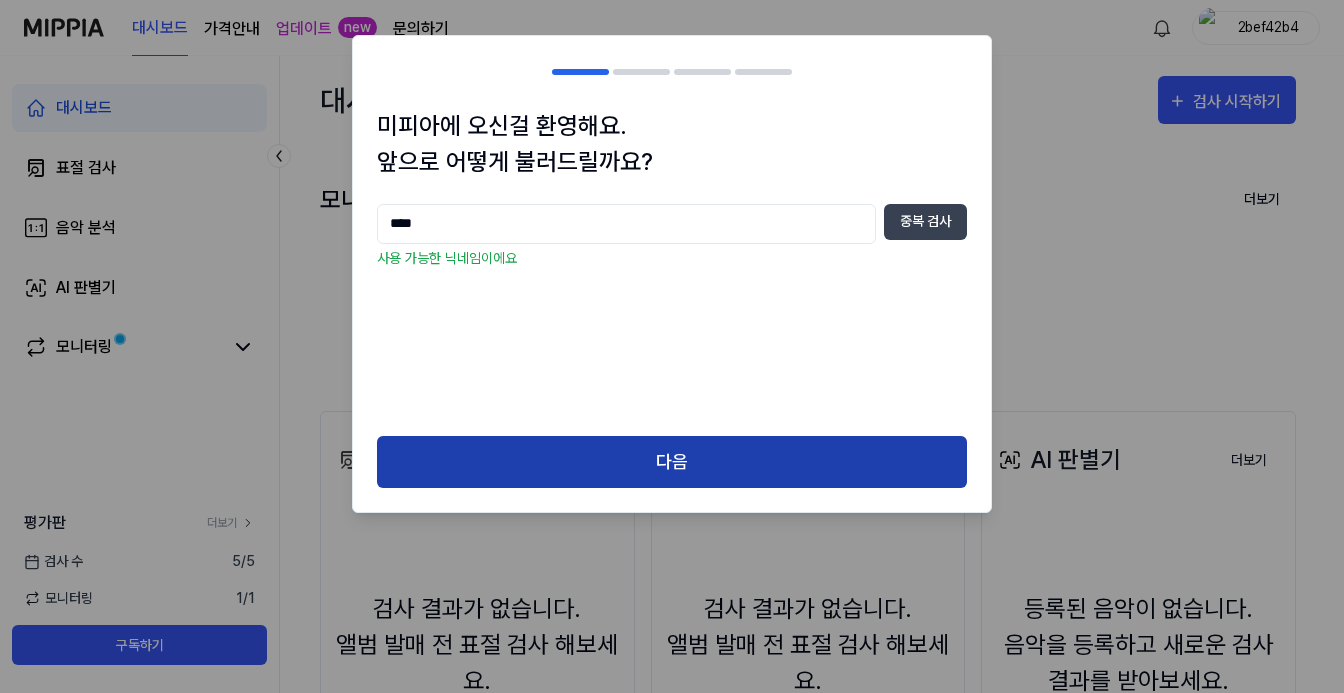click on "다음" at bounding box center (672, 462) 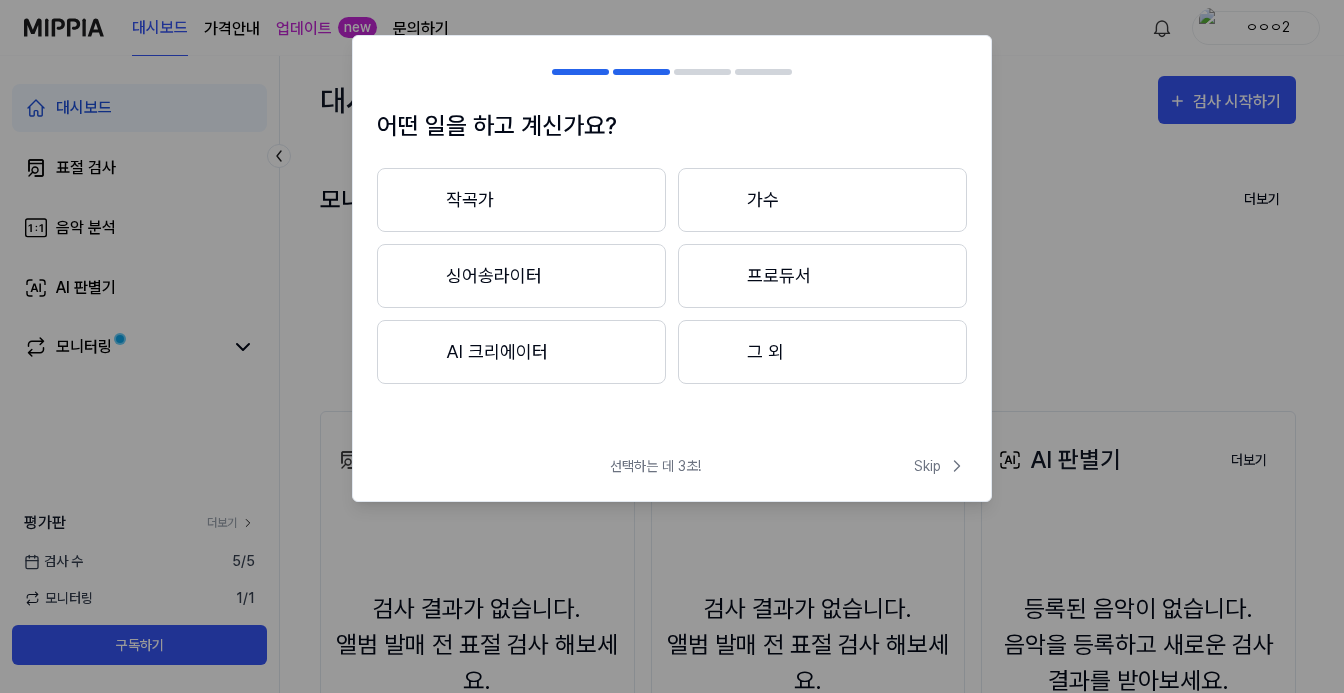 click on "그 외" at bounding box center [822, 352] 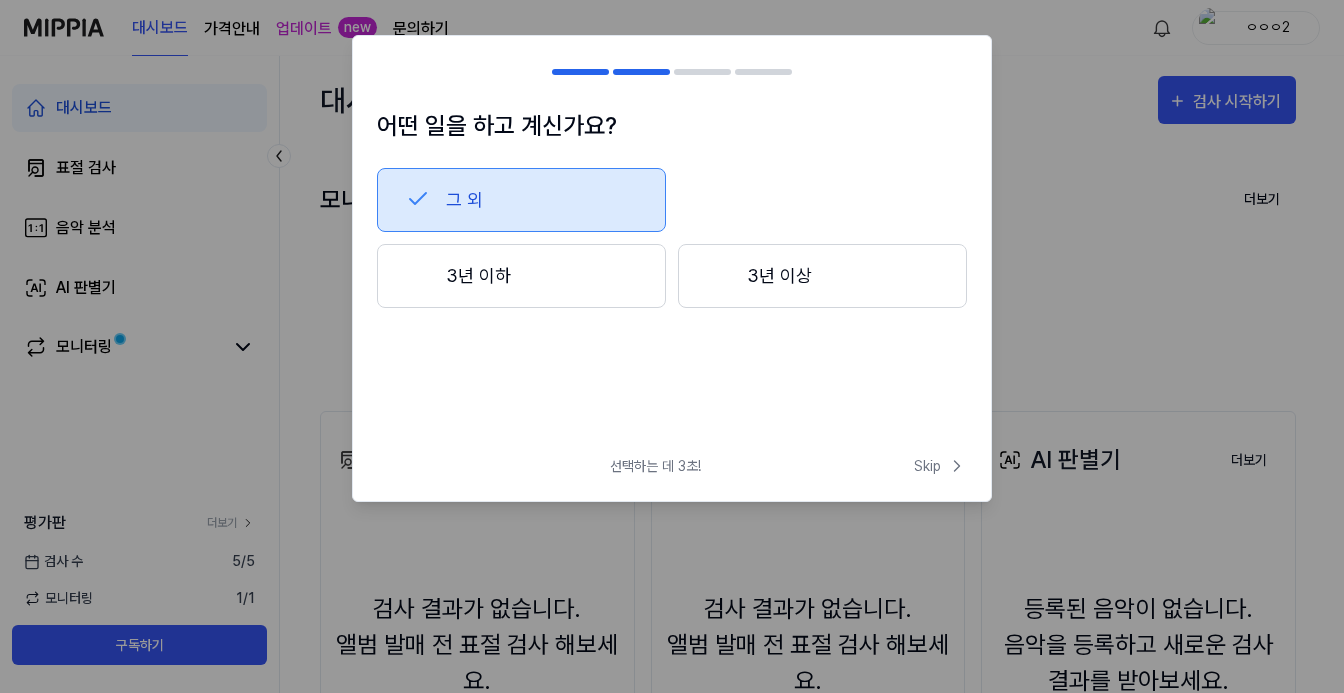 click on "그 외 3년 이하 3년 이상" at bounding box center [672, 272] 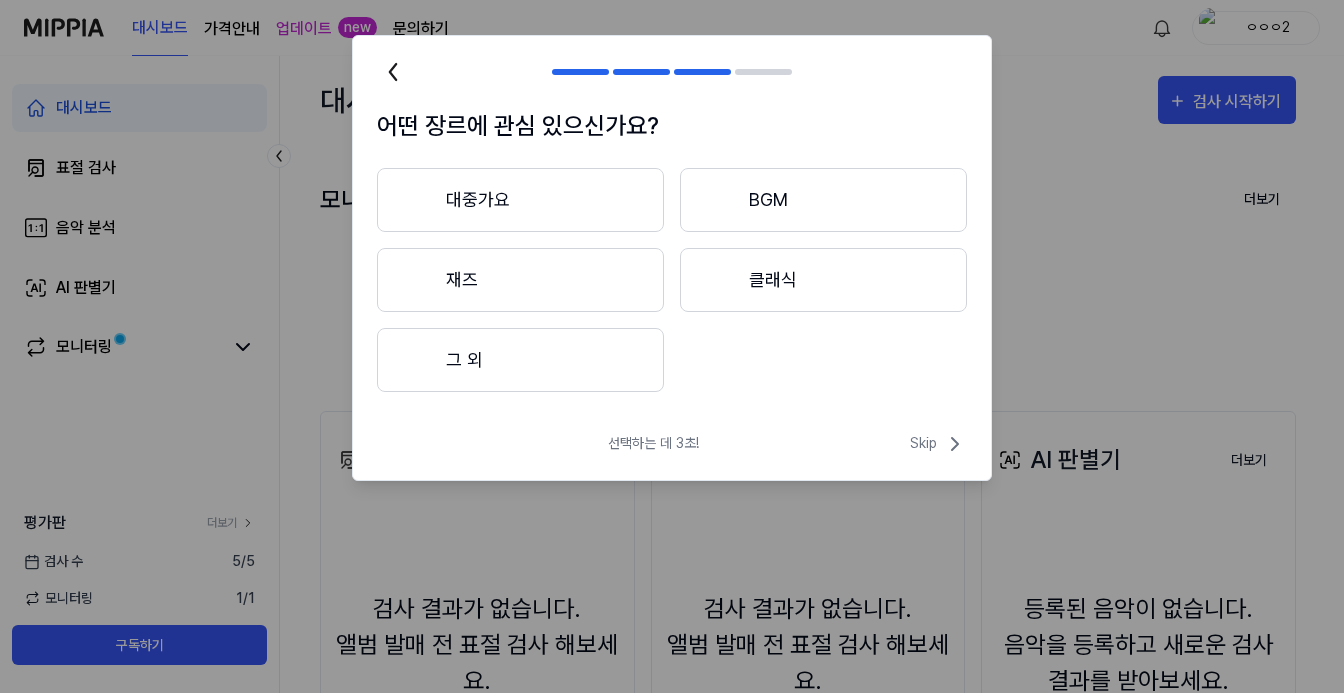 click on "그 외" at bounding box center (520, 360) 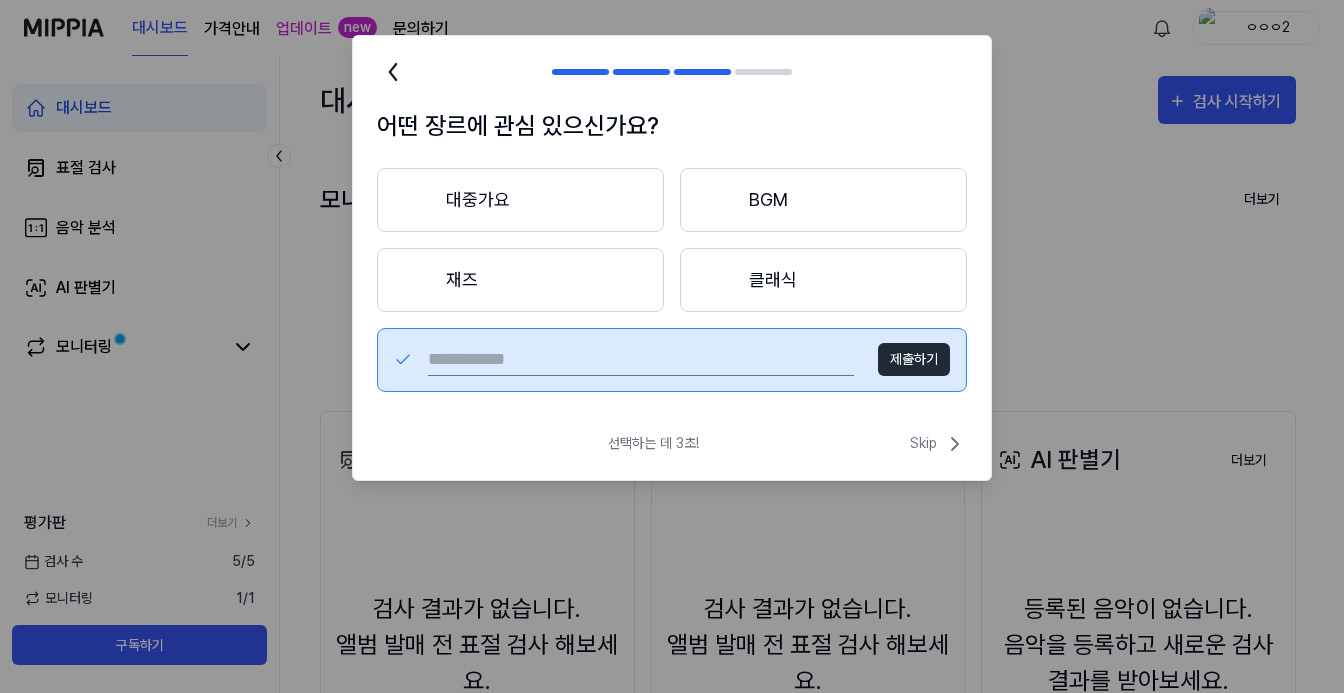 click on "어떤 장르에 관심 있으신가요? 대중가요 BGM 재즈 클래식 제출하기 선택하는 데 3초! Skip Skip" at bounding box center [672, 258] 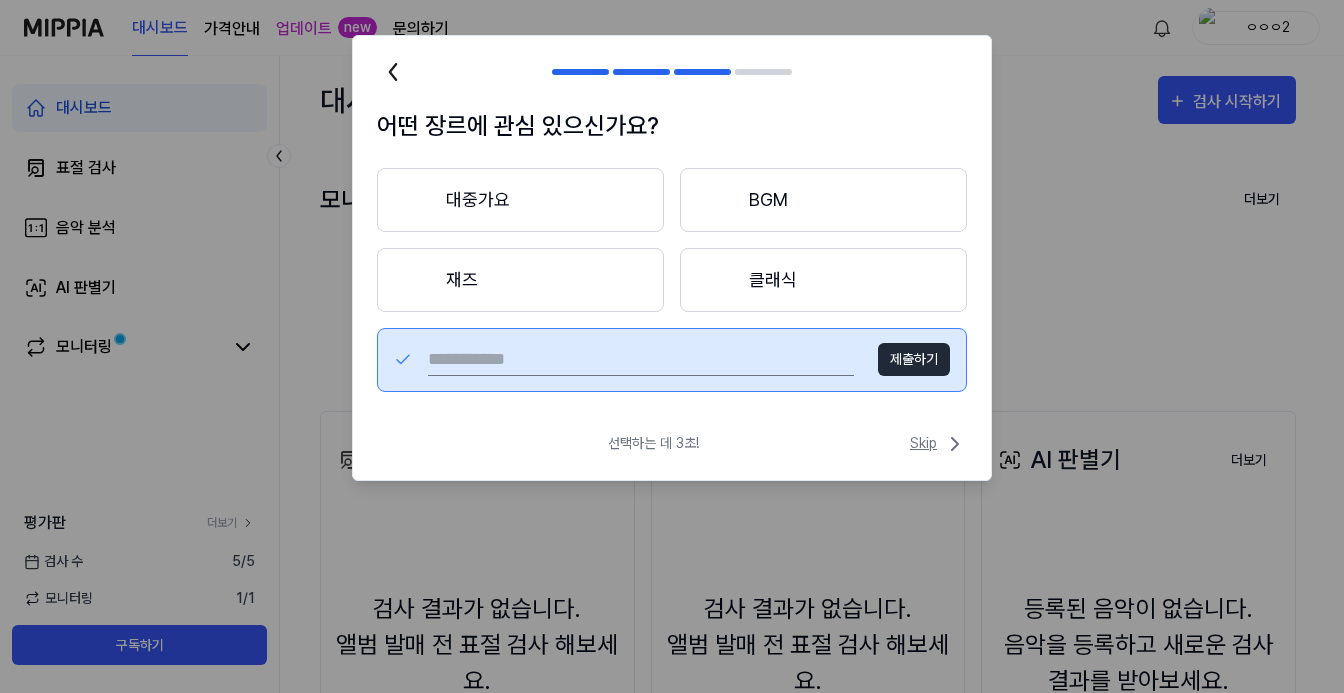 click on "Skip" at bounding box center (938, 444) 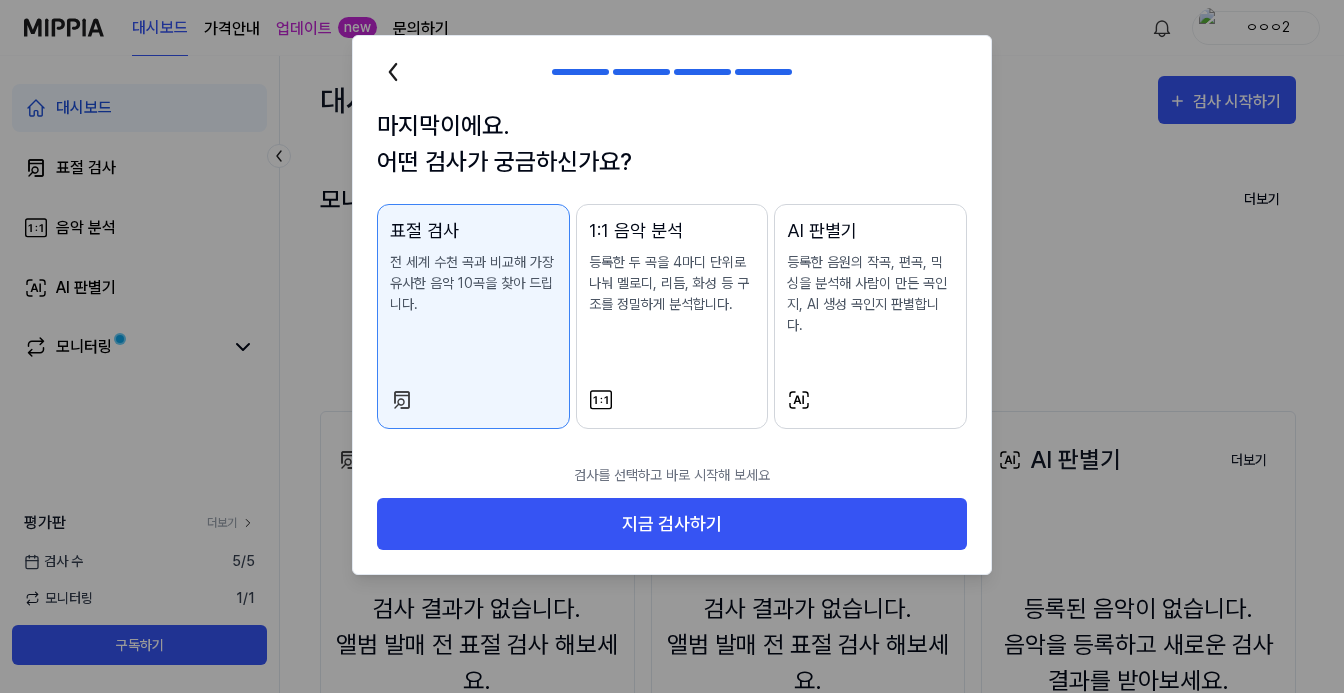 click on "AI 판별기 등록한 음원의 작곡, 편곡, 믹싱을 분석해 사람이 만든 곡인지, AI 생성 곡인지 판별합니다." at bounding box center (870, 296) 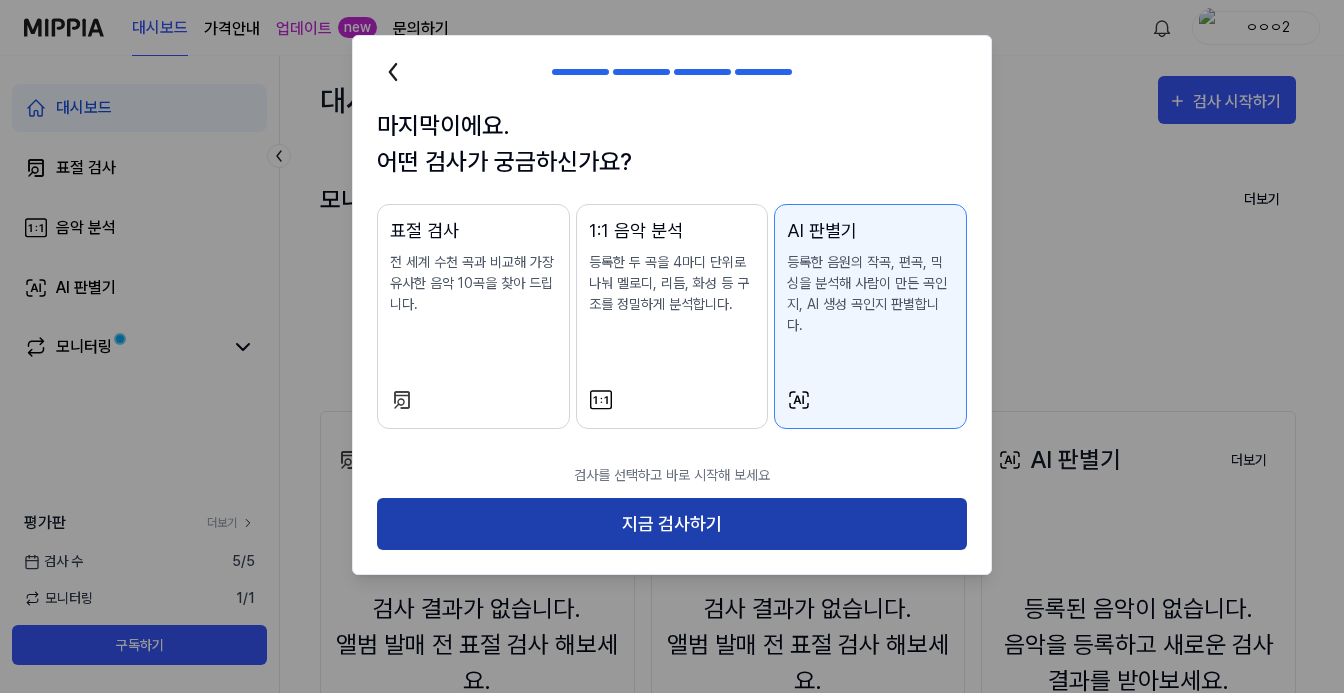 click on "지금 검사하기" at bounding box center (672, 524) 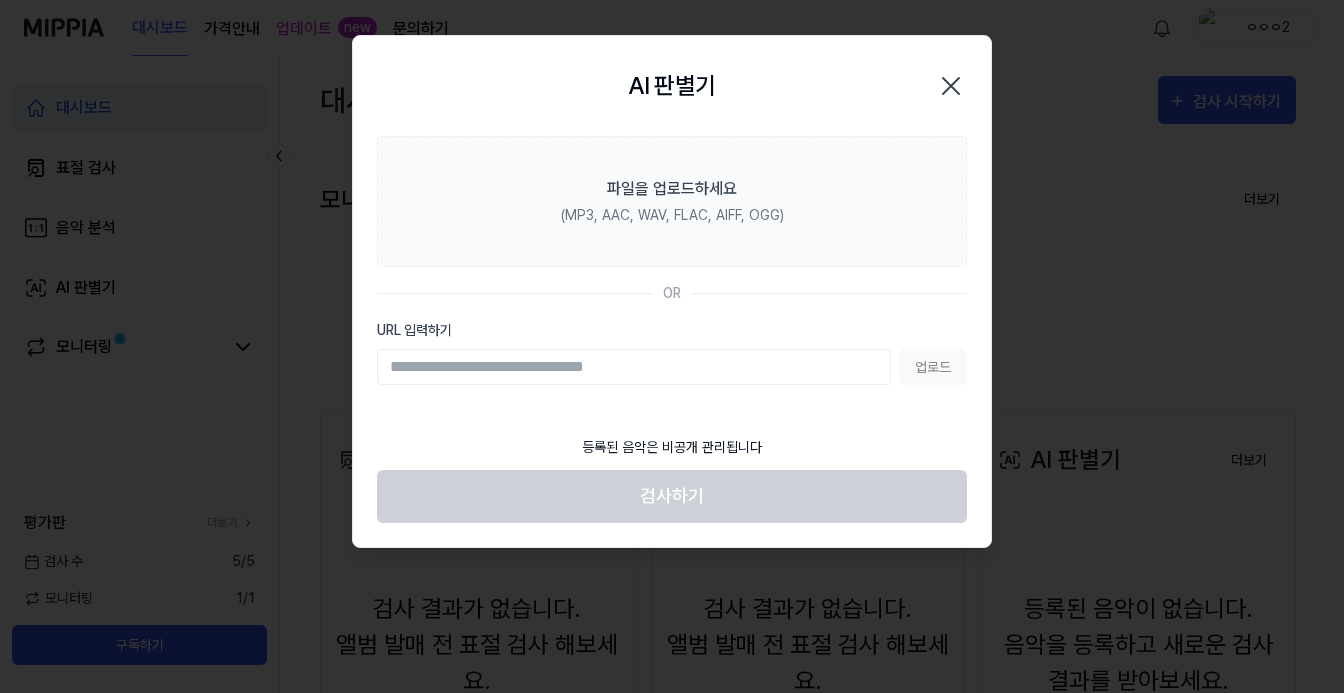 click on "URL 입력하기" at bounding box center (634, 367) 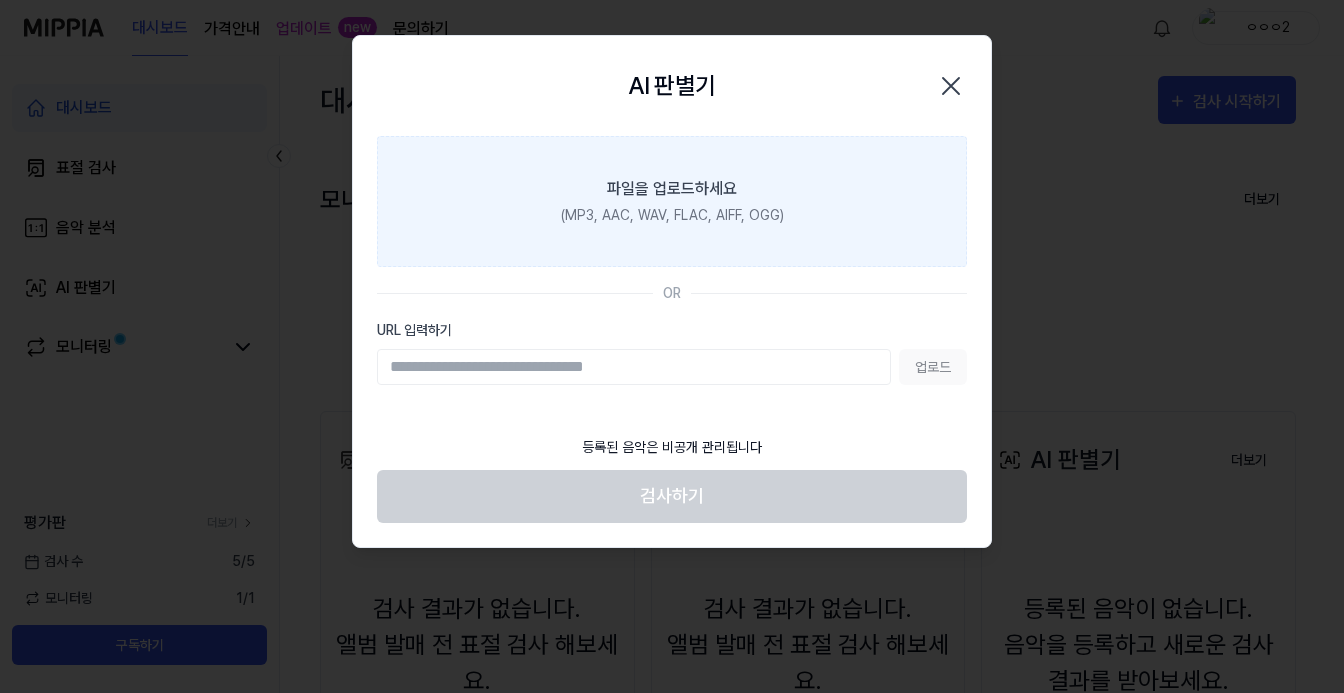 click on "(MP3, AAC, WAV, FLAC, AIFF, OGG)" at bounding box center (672, 215) 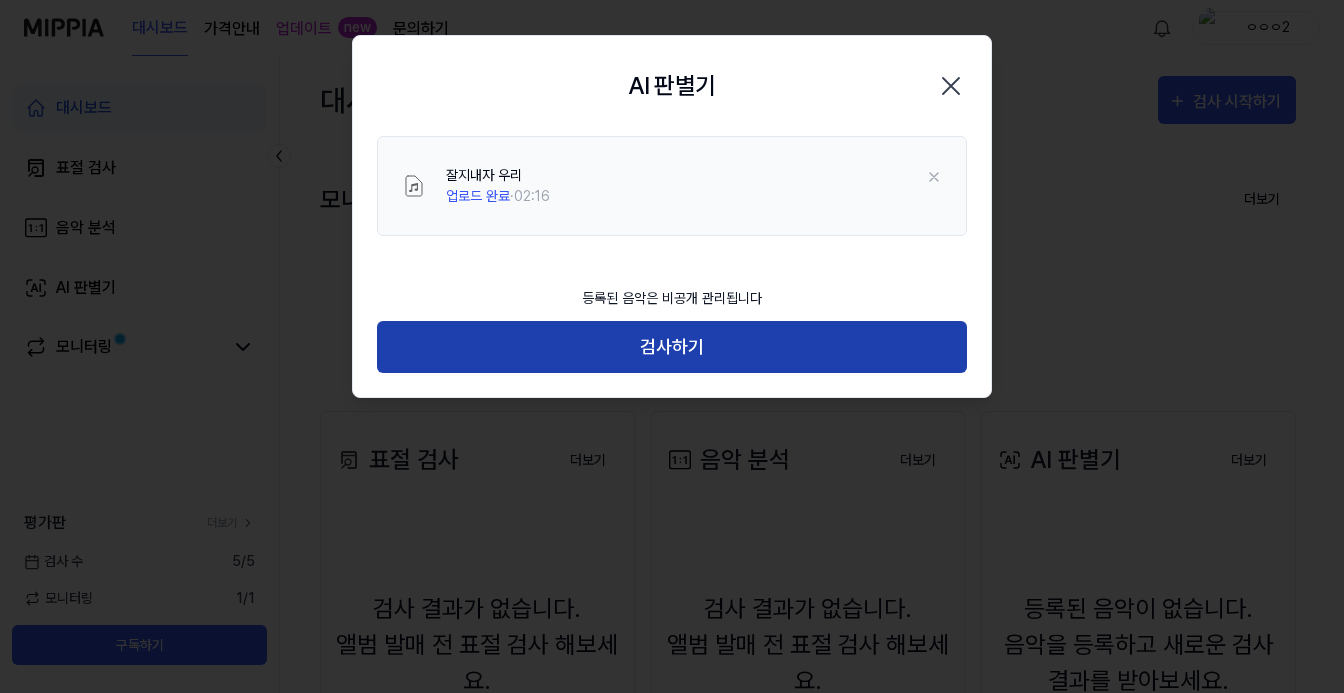 click on "검사하기" at bounding box center [672, 347] 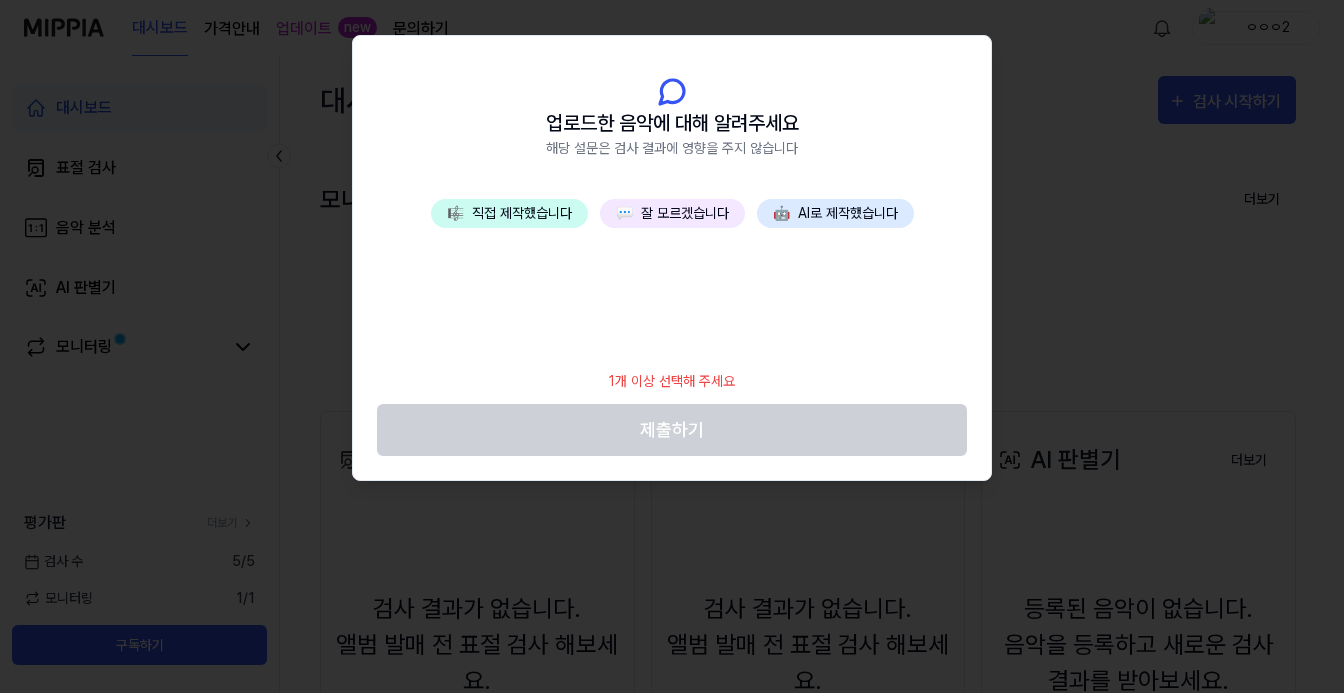 click on "🤖 AI로 제작했습니다" at bounding box center [835, 213] 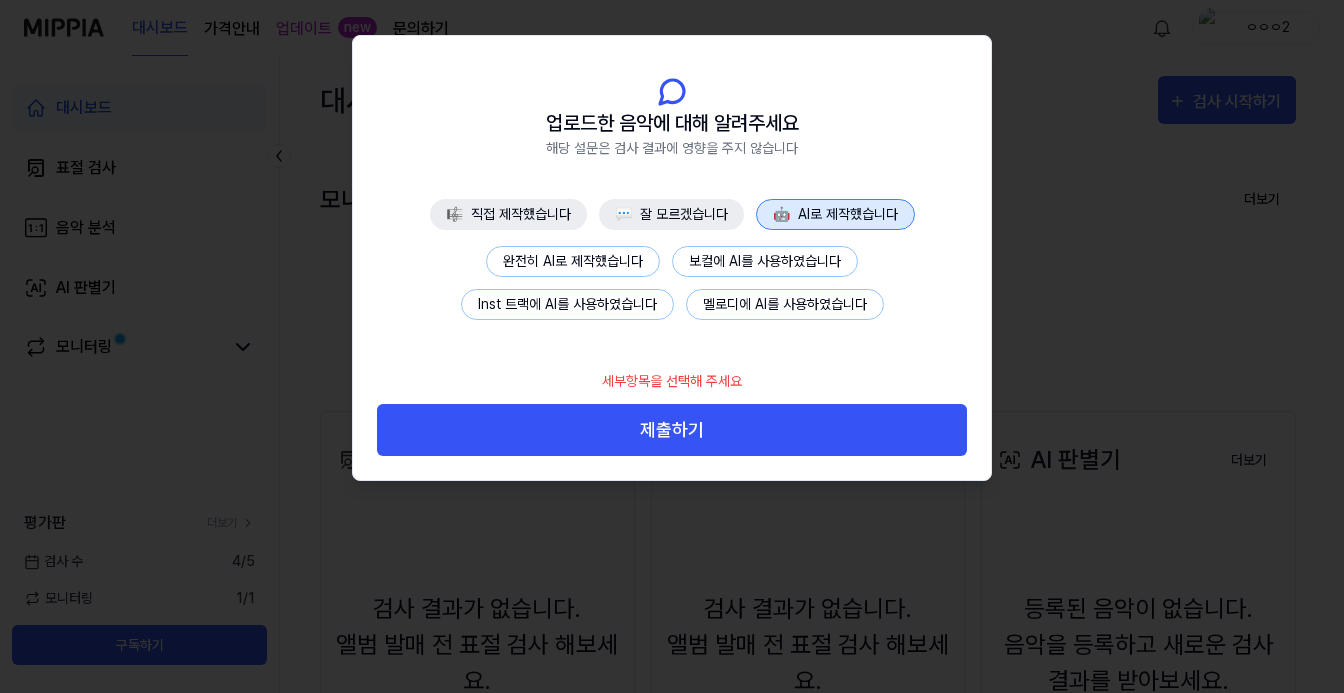 click on "보컬에 AI를 사용하였습니다" at bounding box center [765, 261] 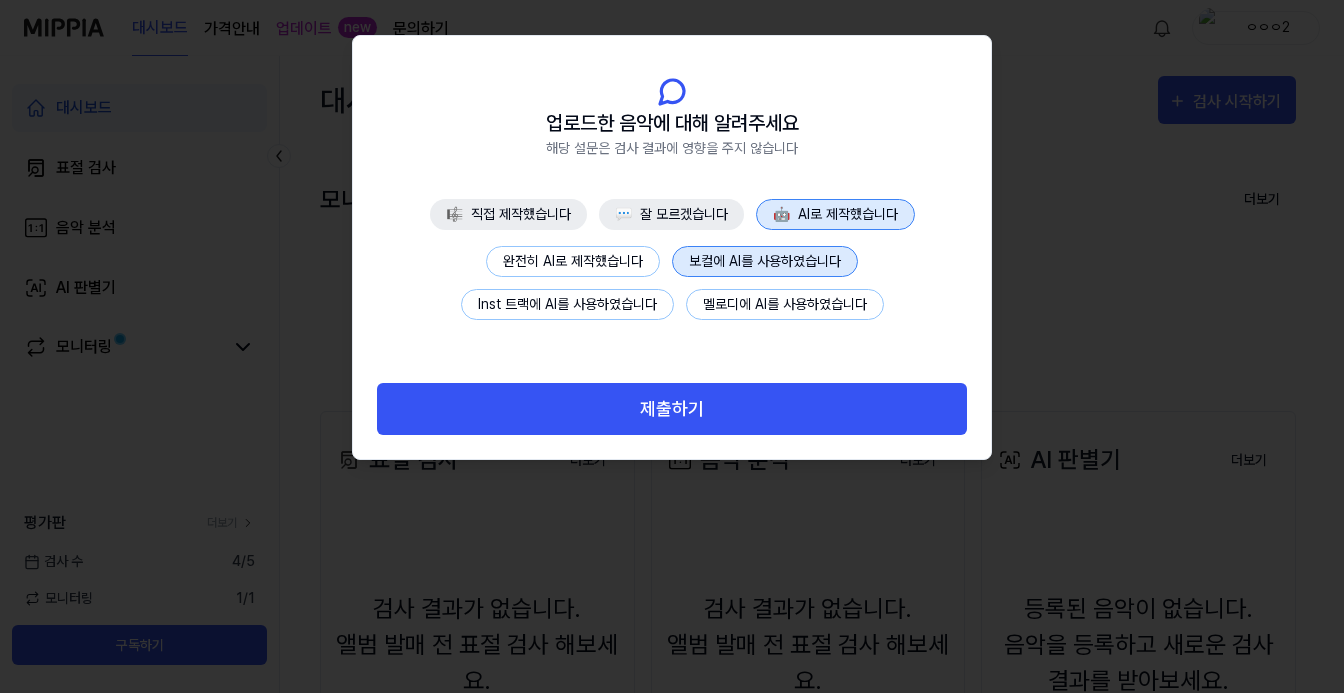 click on "제출하기" at bounding box center [672, 409] 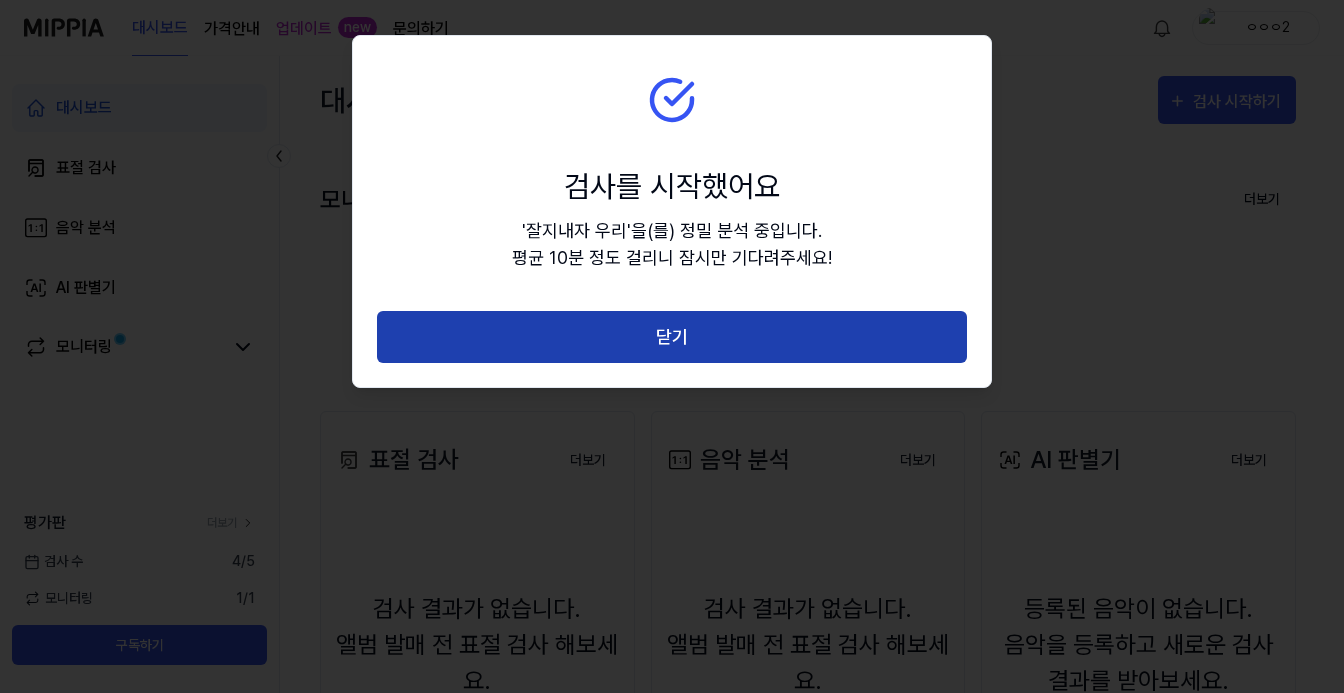 click on "닫기" at bounding box center [672, 337] 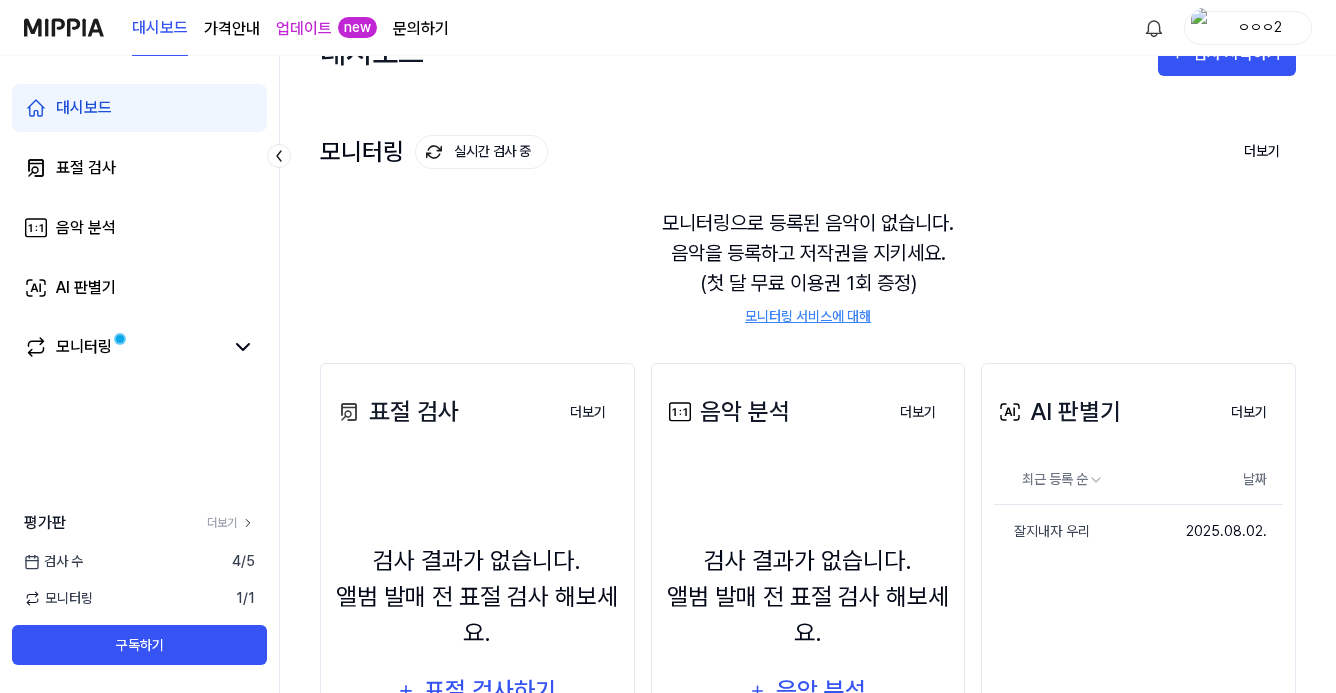 scroll, scrollTop: 223, scrollLeft: 0, axis: vertical 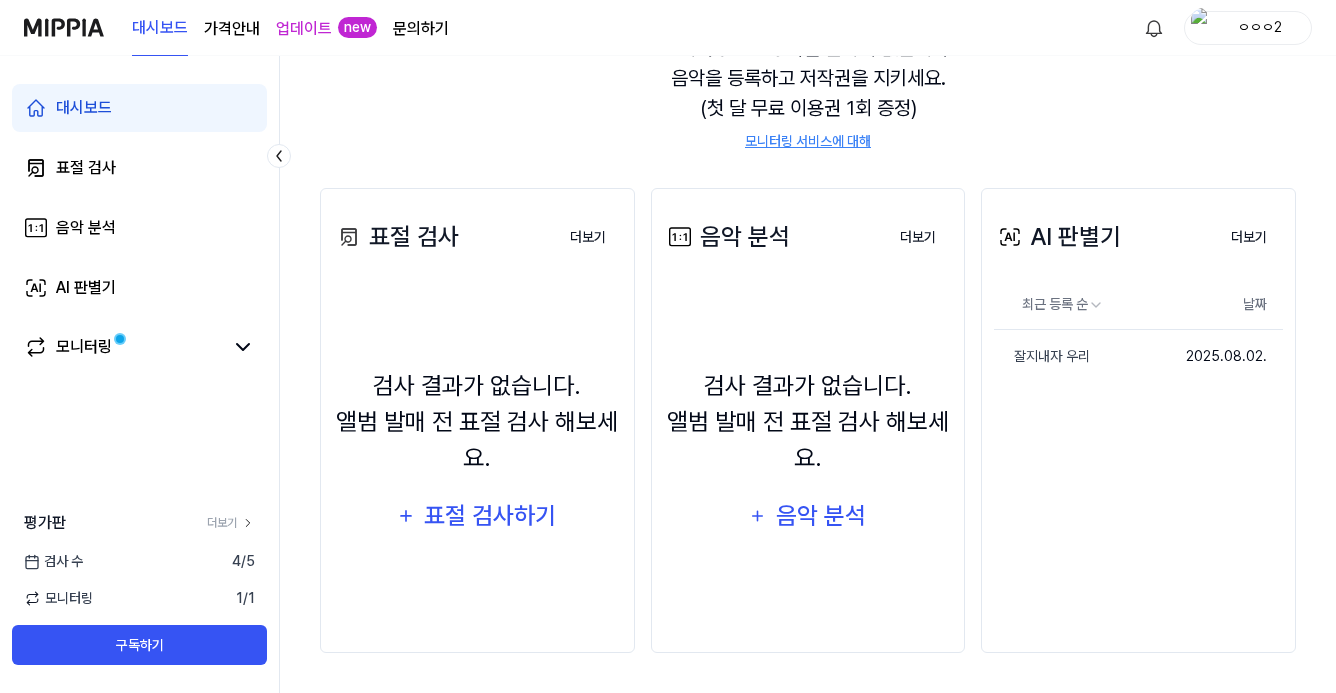click on "AI 판별기" at bounding box center [1057, 237] 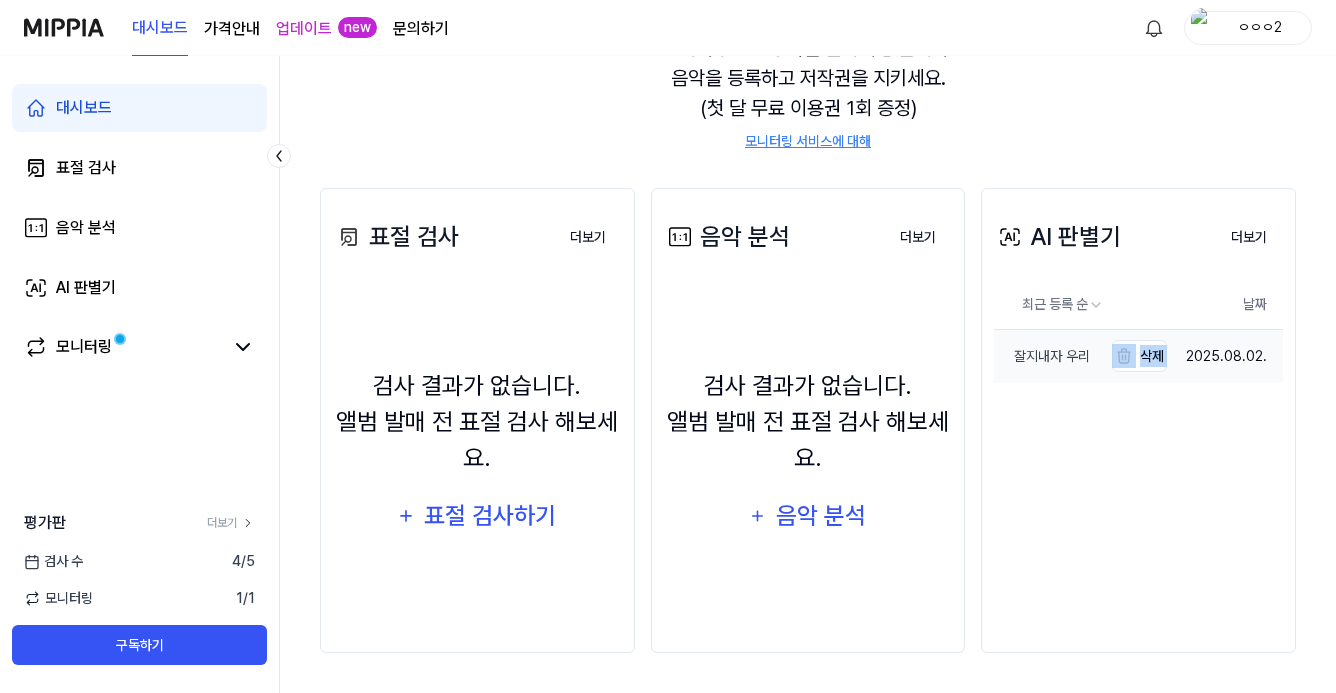 click on "잘지내자 우리 삭제 [DATE]." at bounding box center [1138, 356] 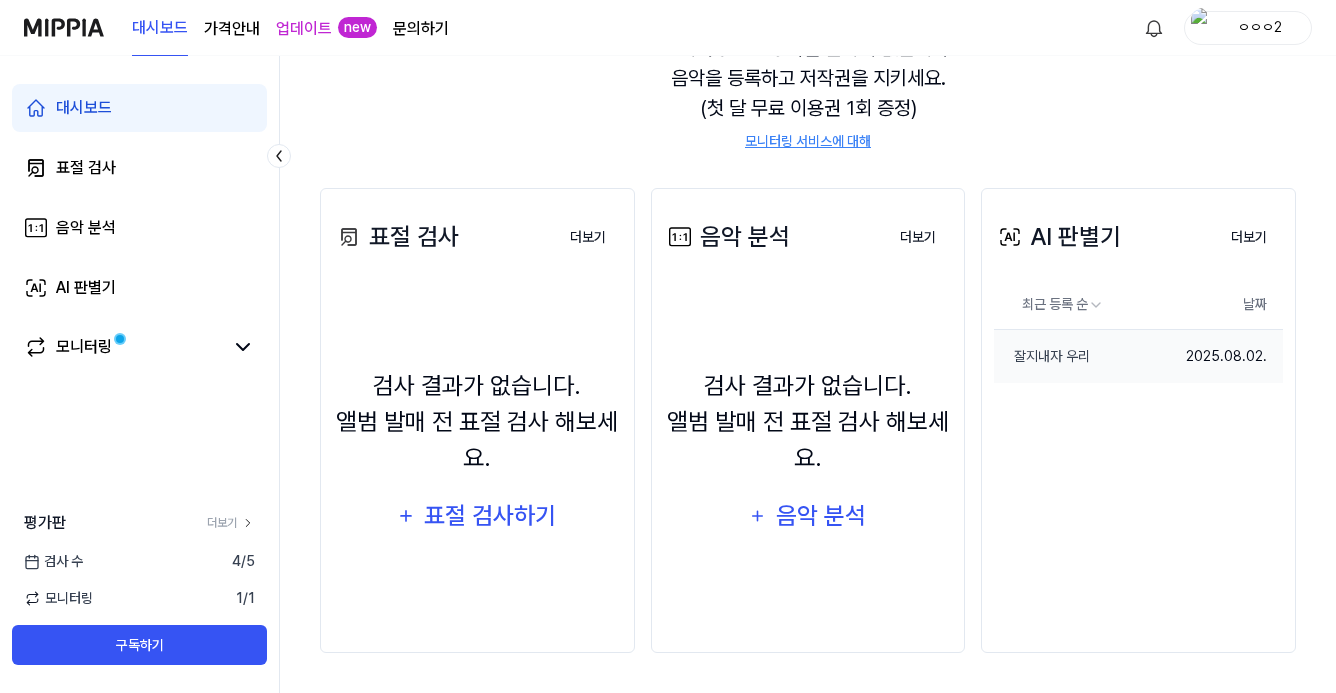 drag, startPoint x: 1202, startPoint y: 364, endPoint x: 1221, endPoint y: 358, distance: 19.924858 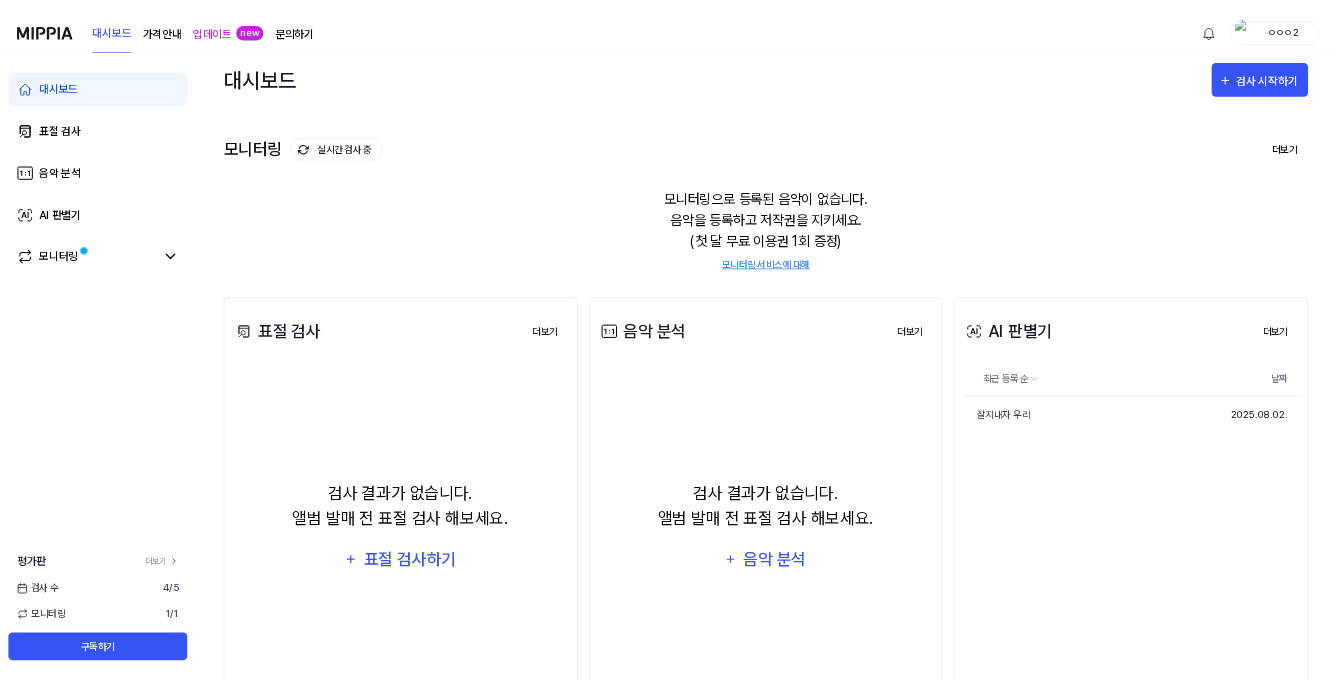 scroll, scrollTop: 0, scrollLeft: 0, axis: both 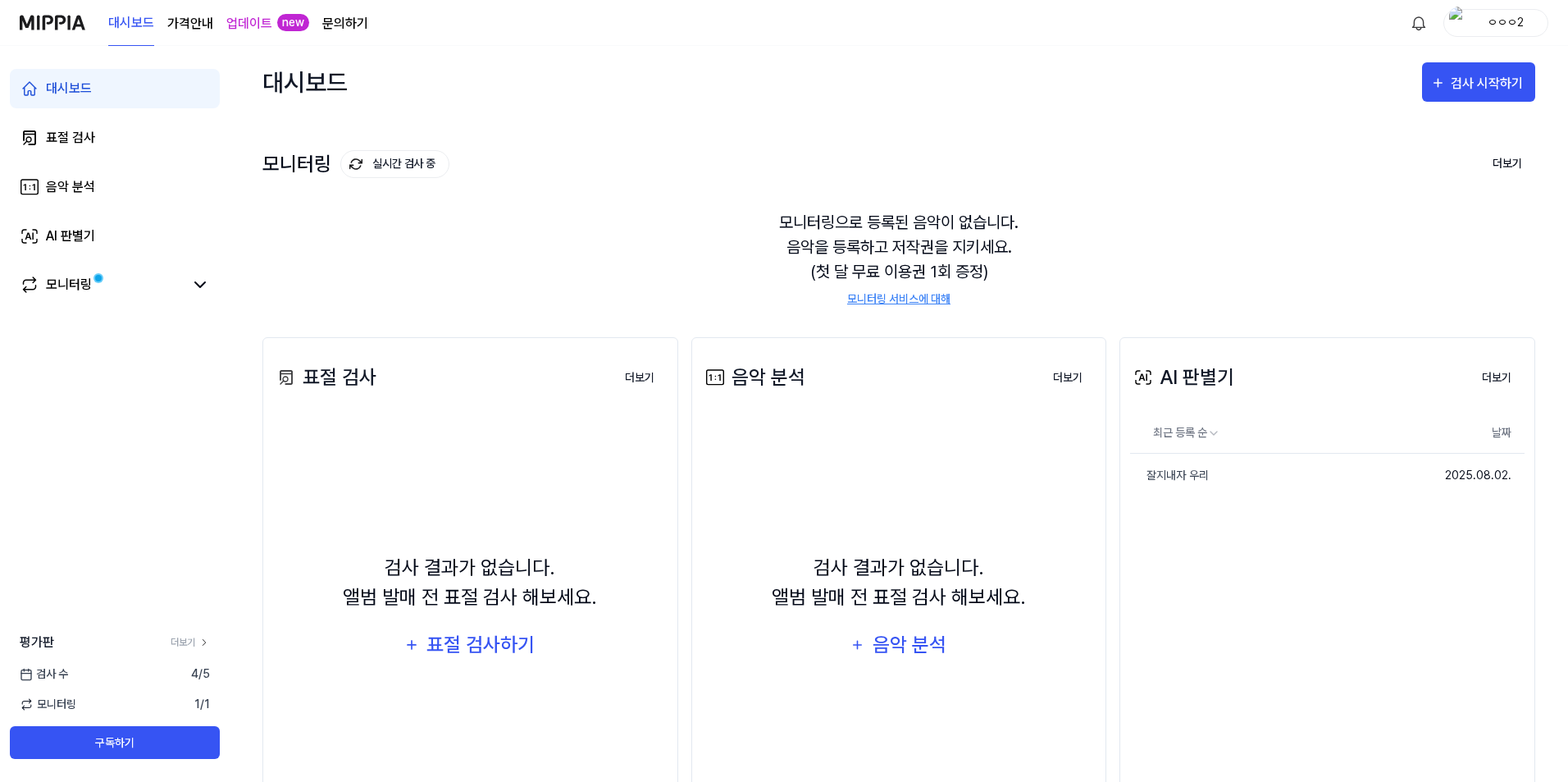 click on "대시보드 표절 검사 음악 분석 AI 판별기 모니터링" at bounding box center [115, 187] 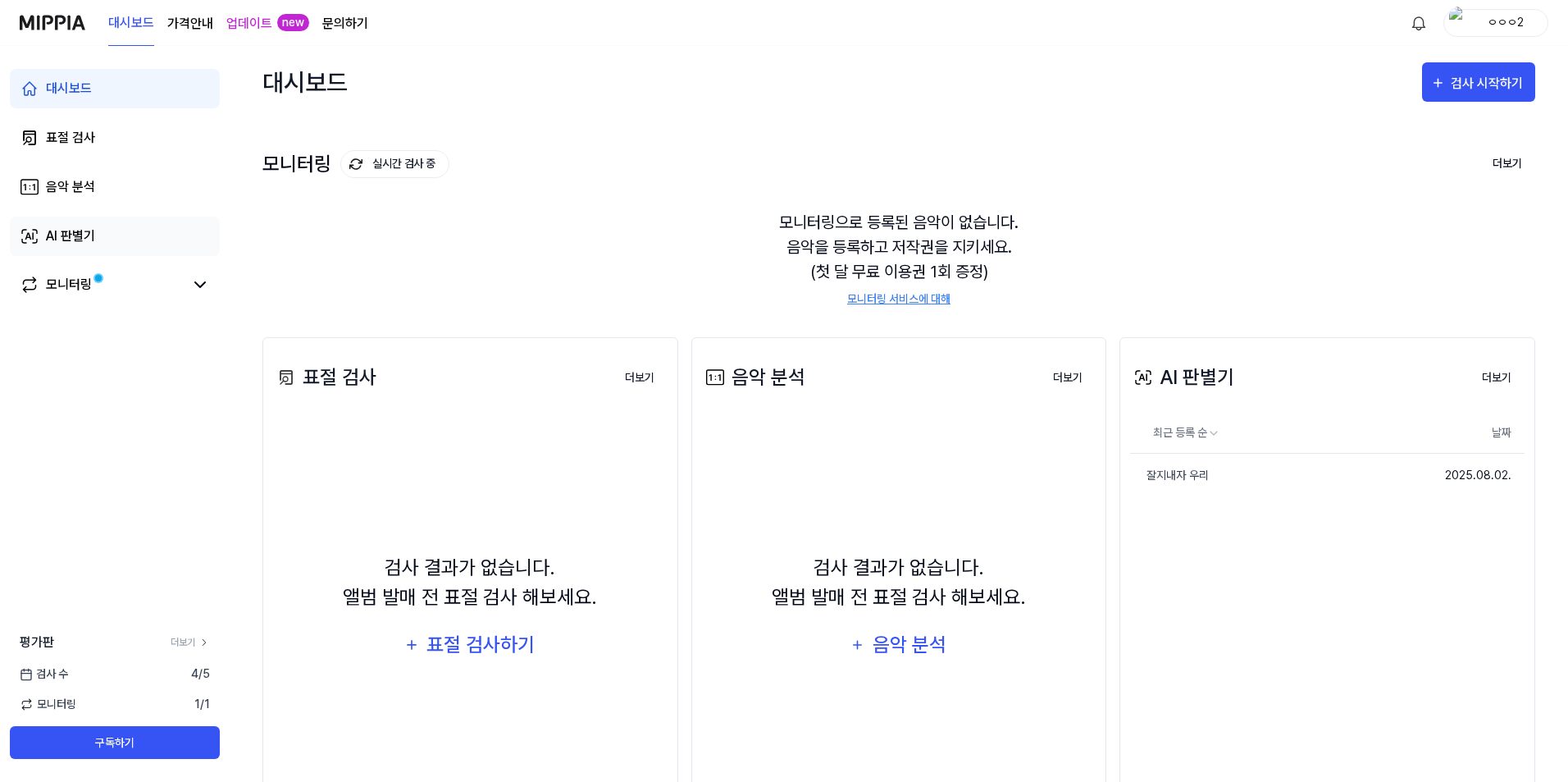 click on "AI 판별기" at bounding box center (115, 236) 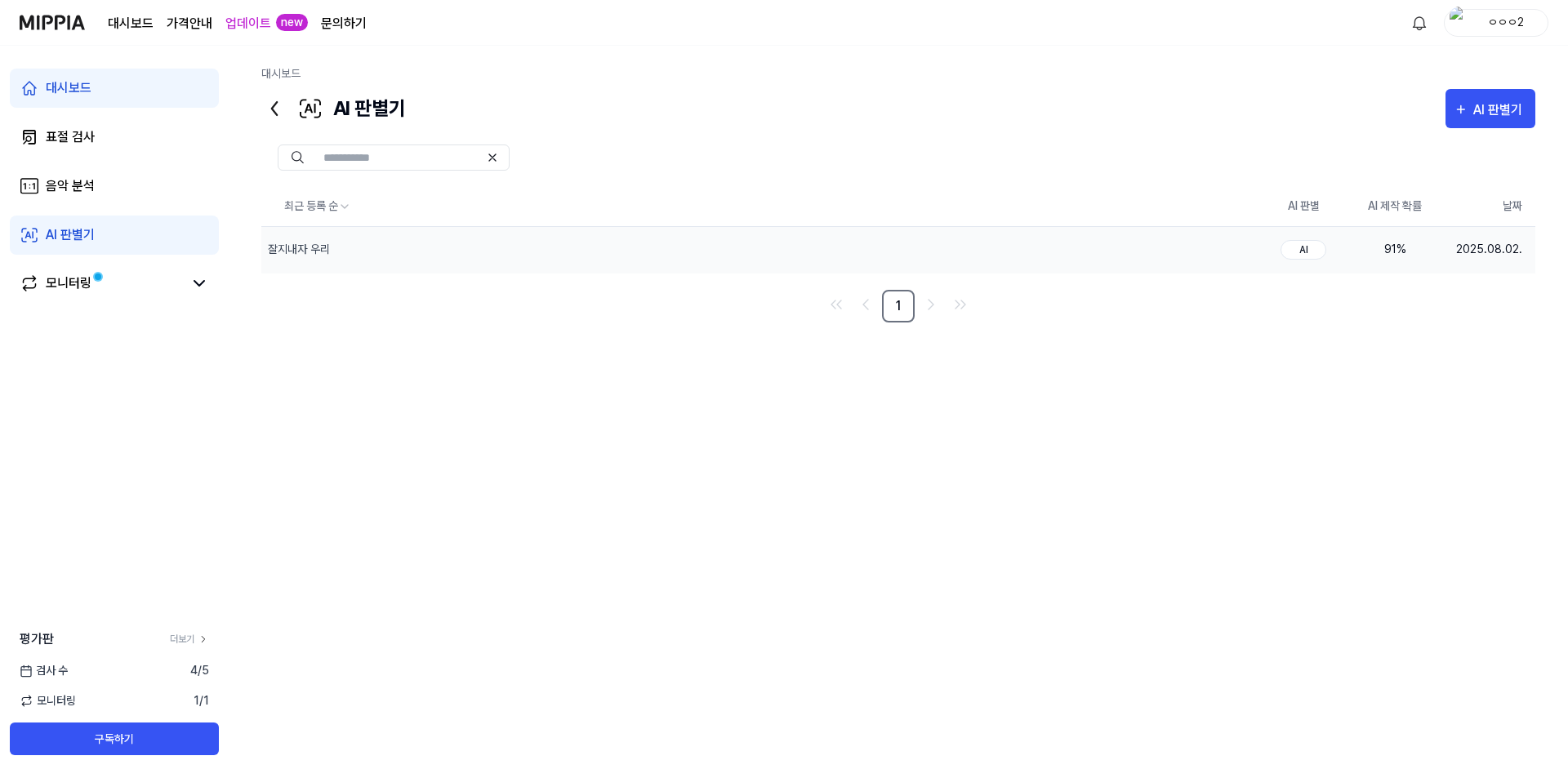 click on "91 %" at bounding box center (1395, 249) 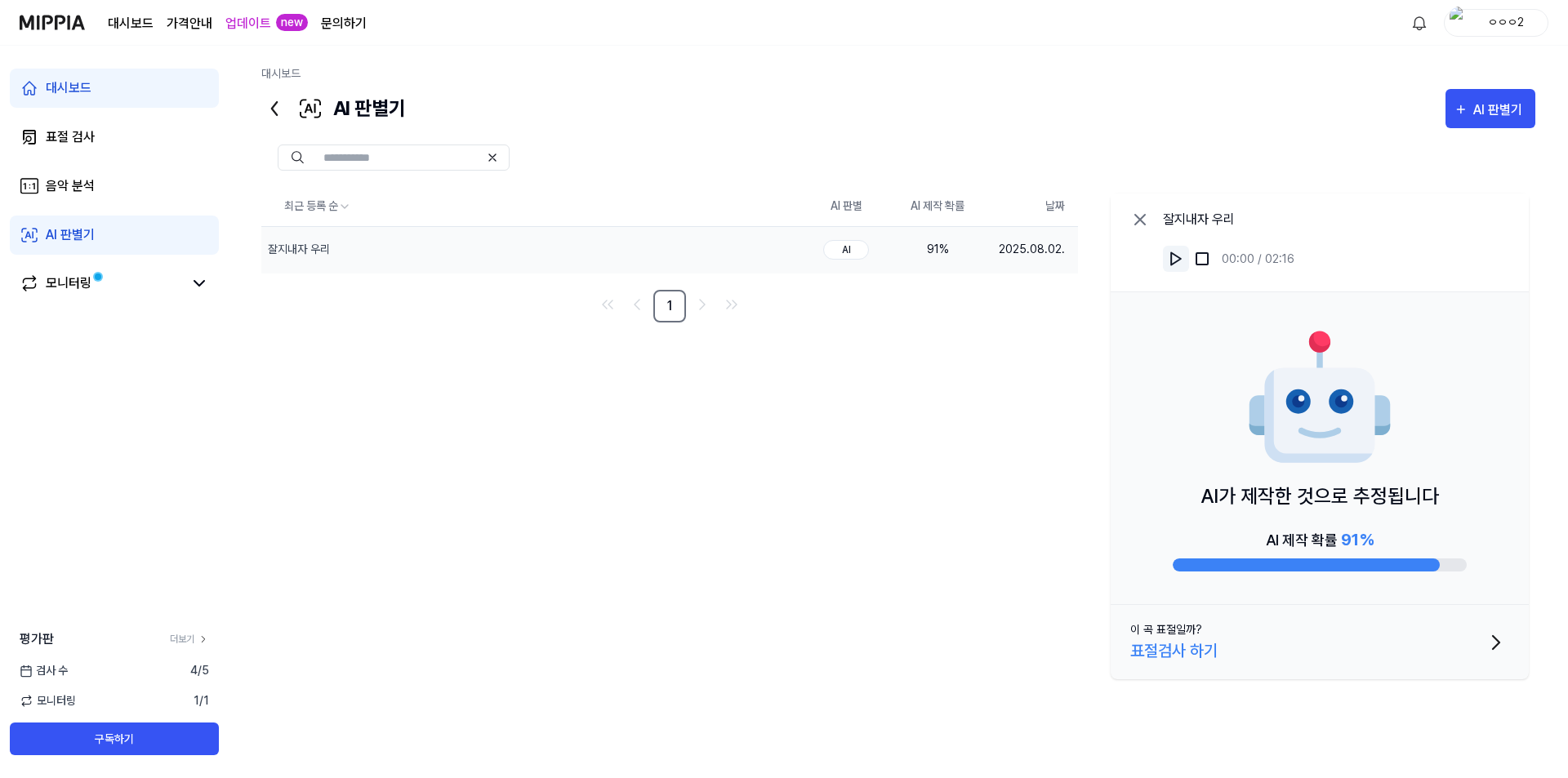 click at bounding box center (1176, 259) 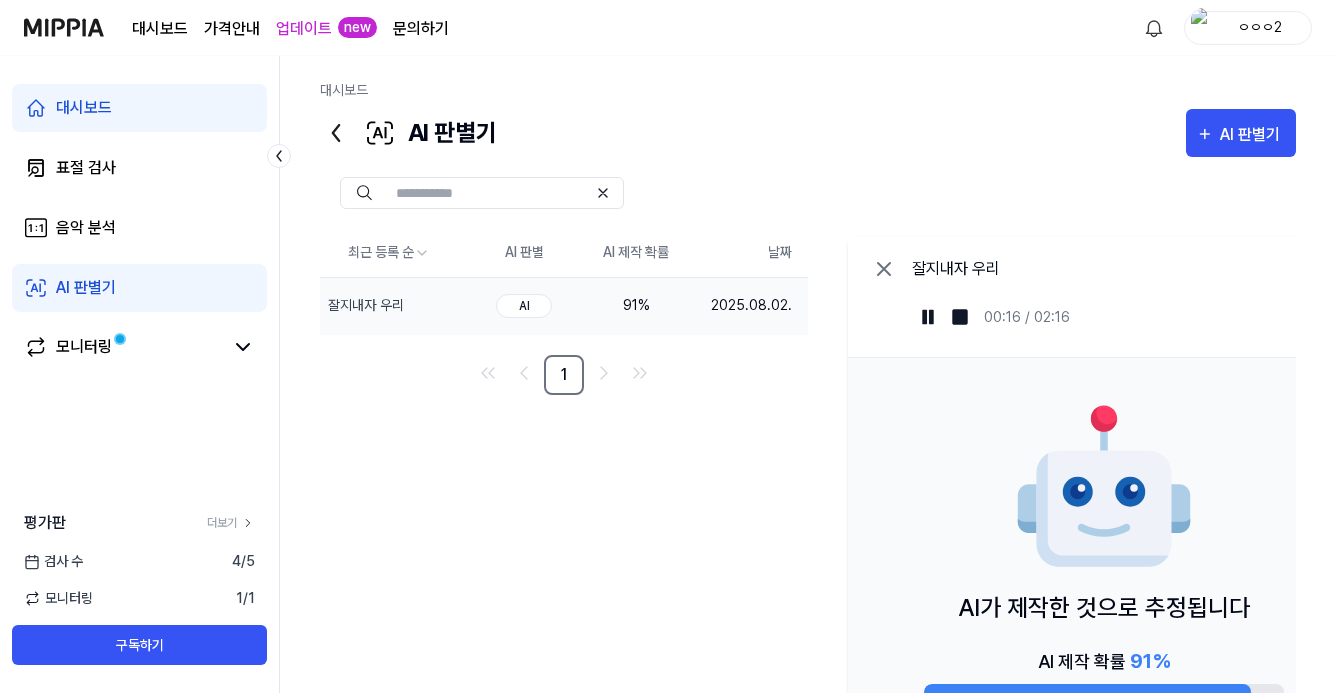 drag, startPoint x: 1218, startPoint y: 466, endPoint x: 1187, endPoint y: 449, distance: 35.35534 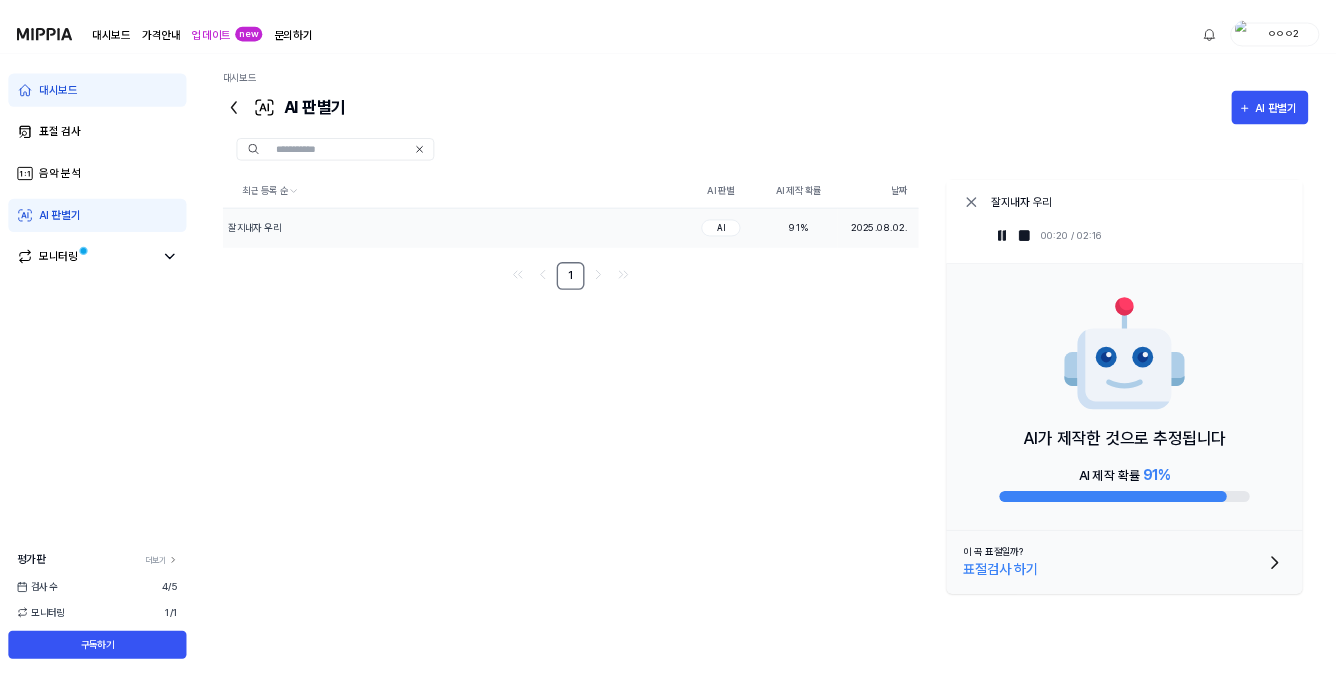 scroll, scrollTop: 0, scrollLeft: 0, axis: both 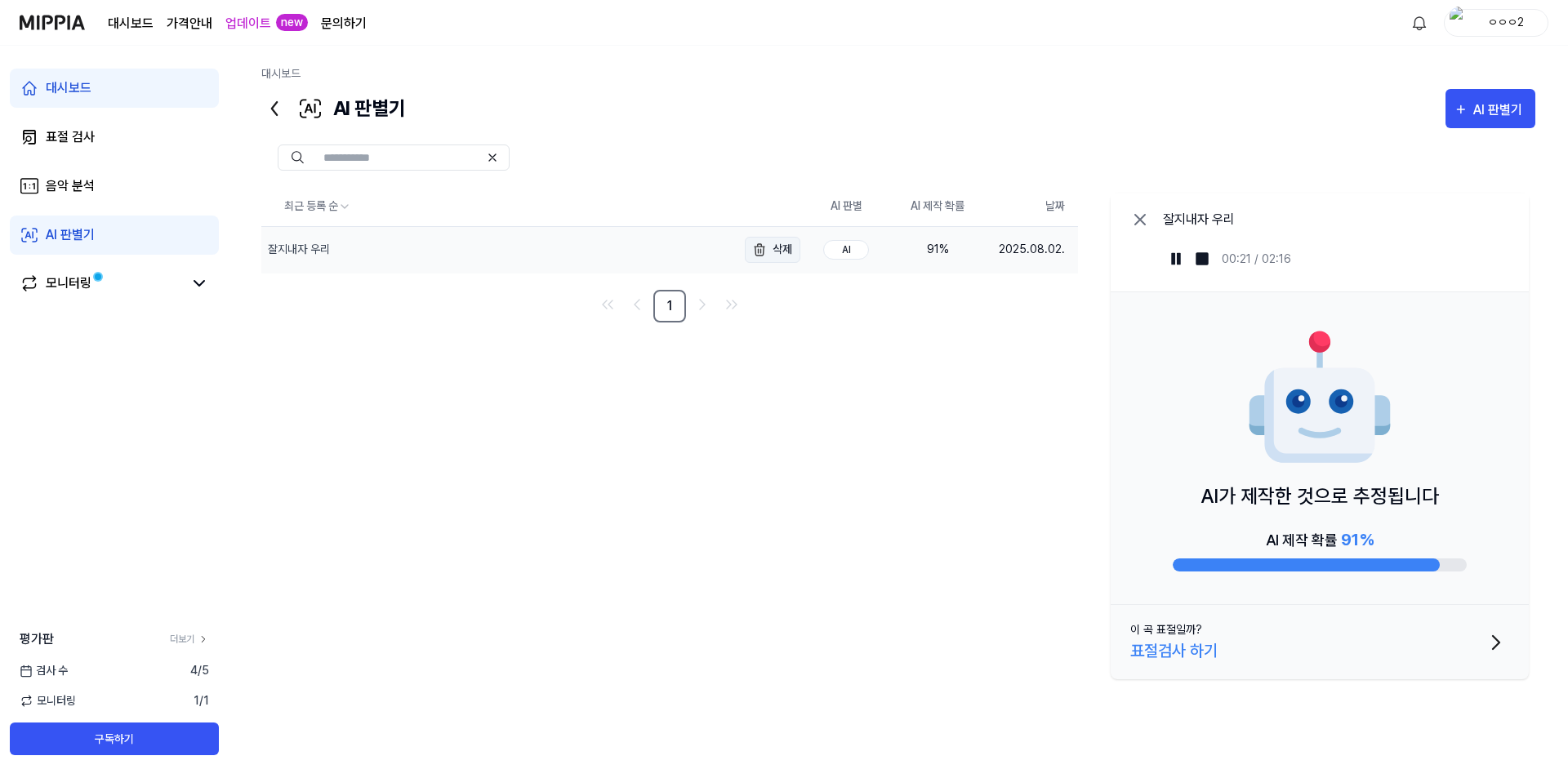 click on "삭제" at bounding box center (773, 250) 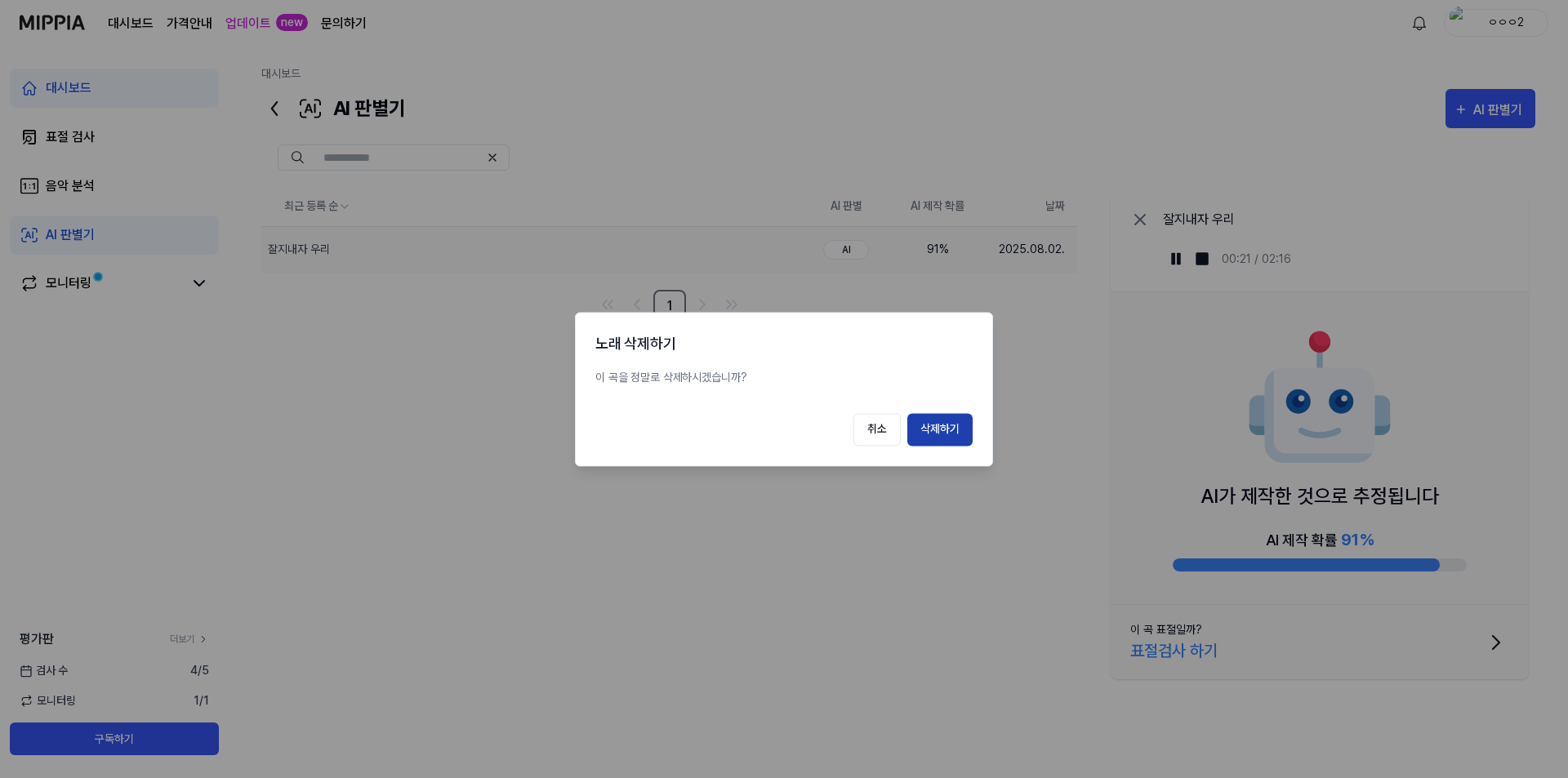 click on "삭제하기" at bounding box center [940, 429] 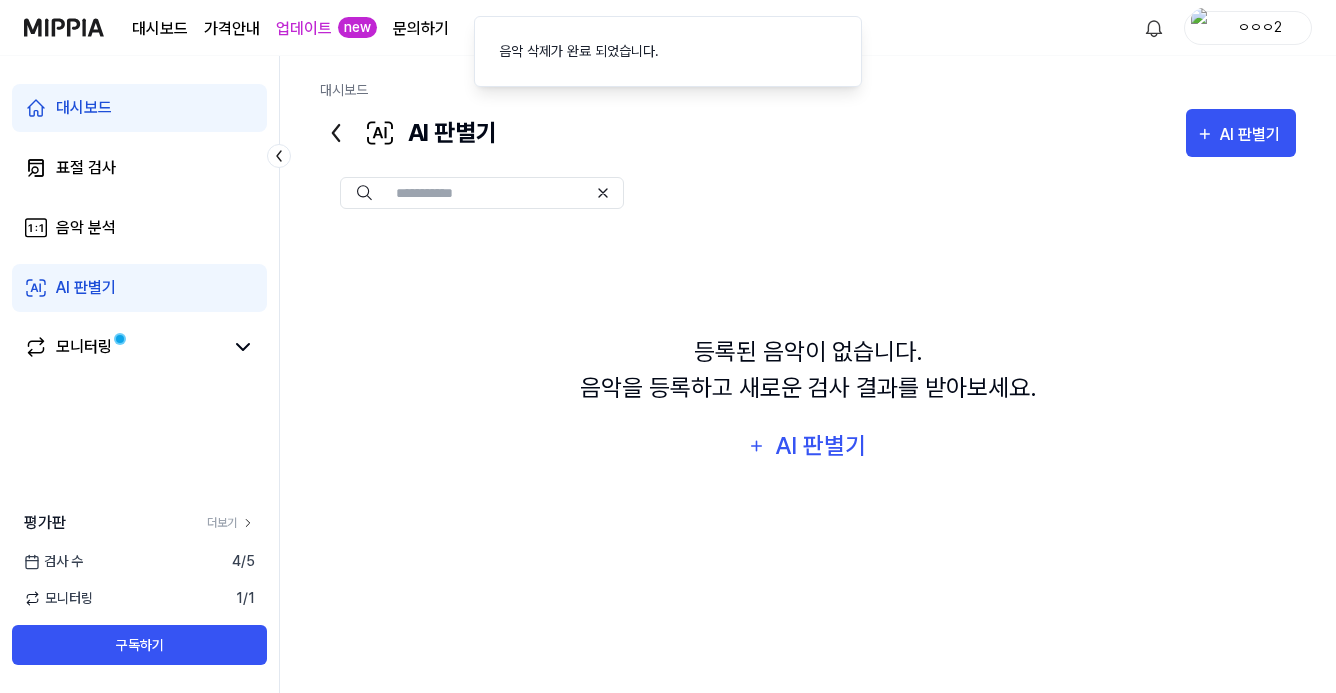 click on "등록된 음악이 없습니다.
음악을 등록하고 새로운 검사 결과를 받아보세요. AI 판별기" at bounding box center (808, 402) 